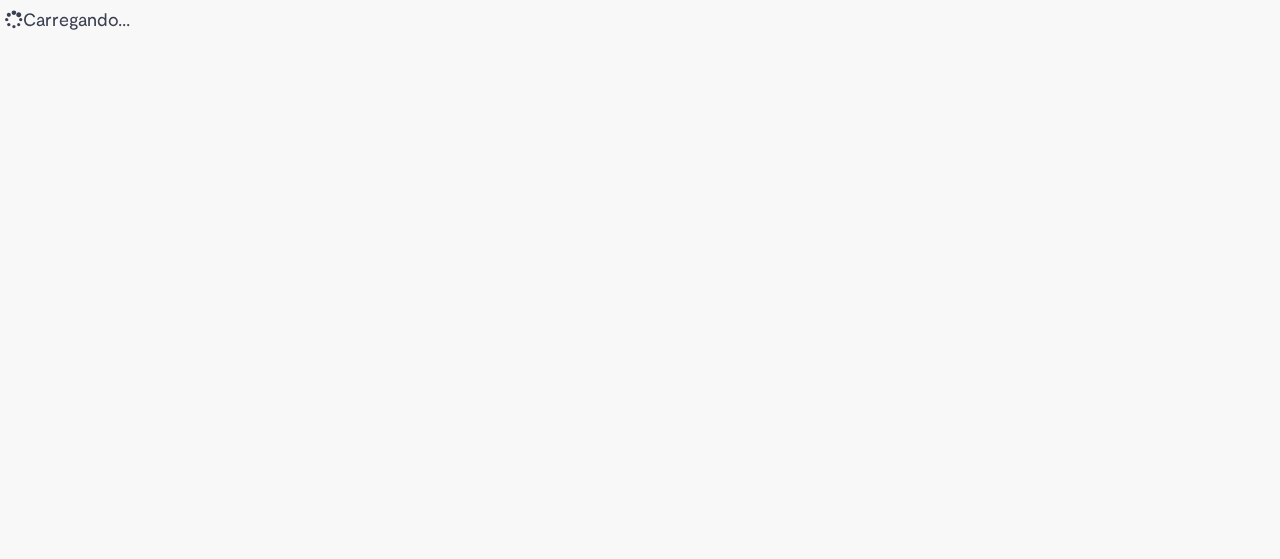 scroll, scrollTop: 0, scrollLeft: 0, axis: both 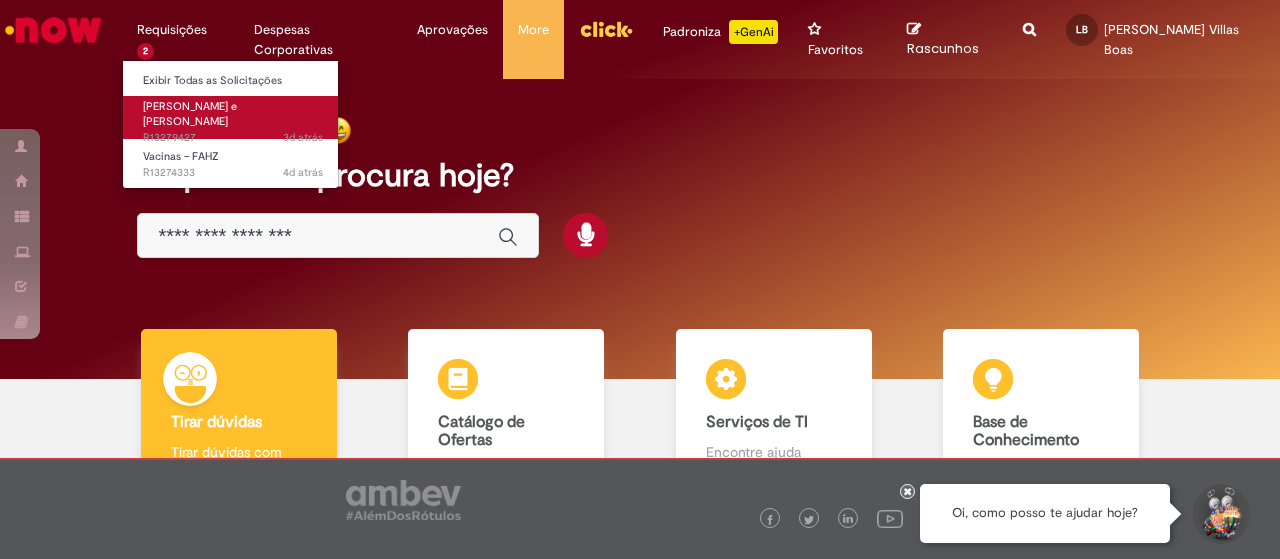 click on "[PERSON_NAME] e [PERSON_NAME]" at bounding box center (190, 114) 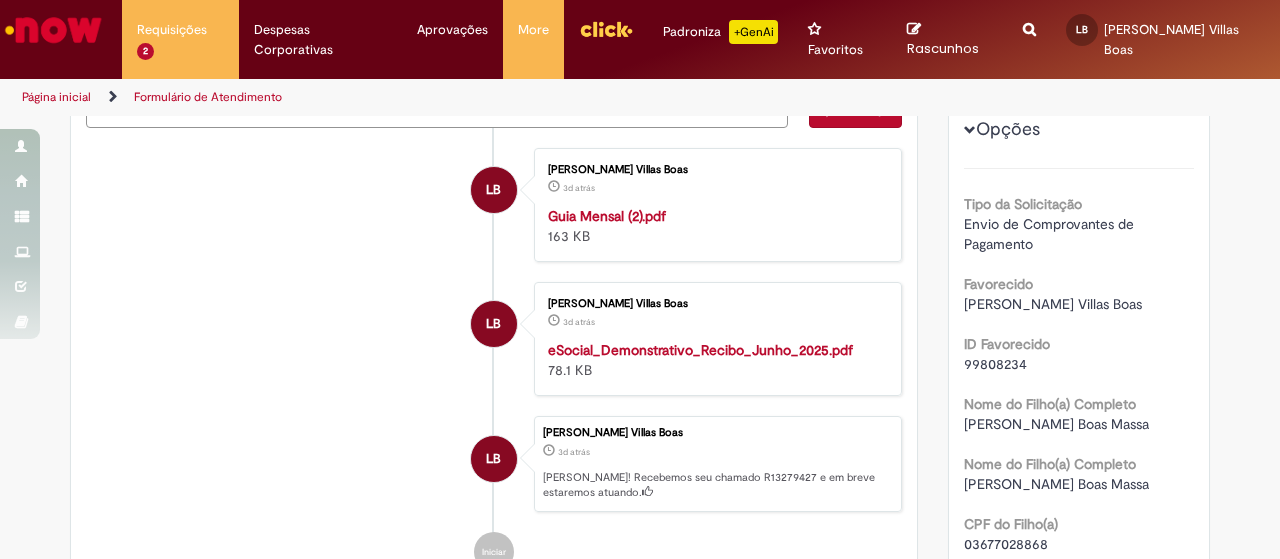 scroll, scrollTop: 161, scrollLeft: 0, axis: vertical 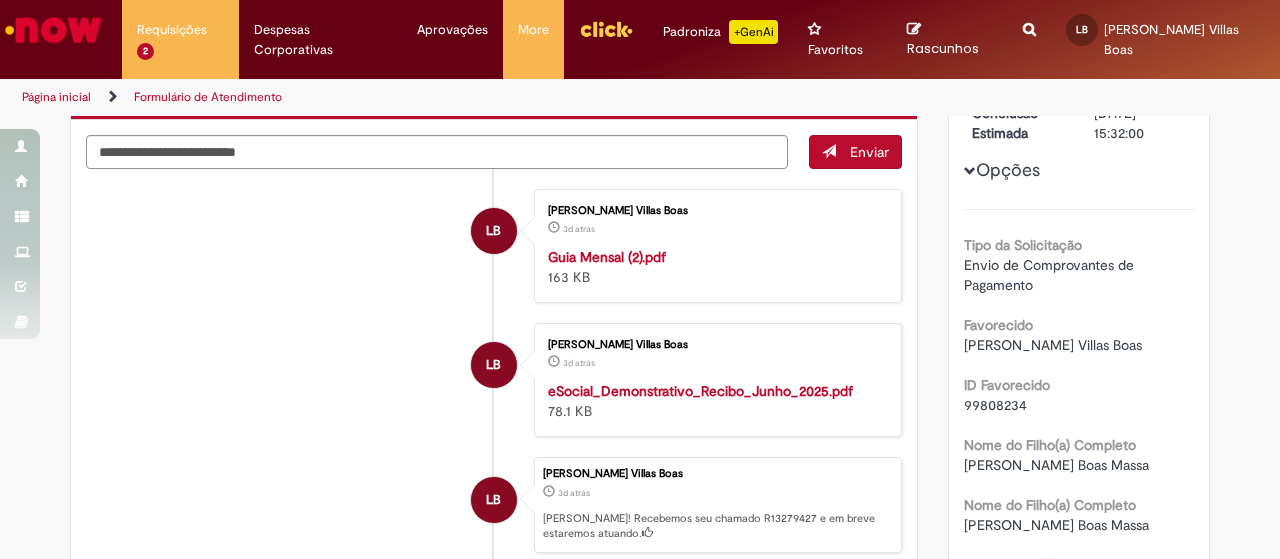 click on "LB
Lea Thomaz Villas Boas
3d atrás 3 dias atrás
eSocial_Demonstrativo_Recibo_Junho_2025.pdf  78.1 KB" at bounding box center [494, 380] 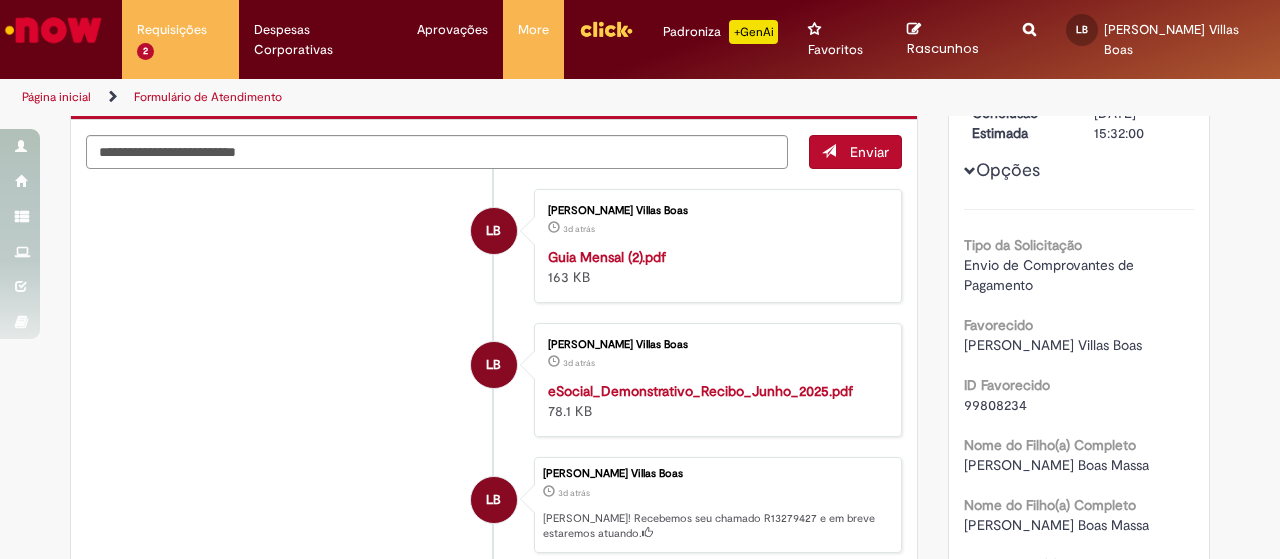 click on "eSocial_Demonstrativo_Recibo_Junho_2025.pdf" at bounding box center [700, 391] 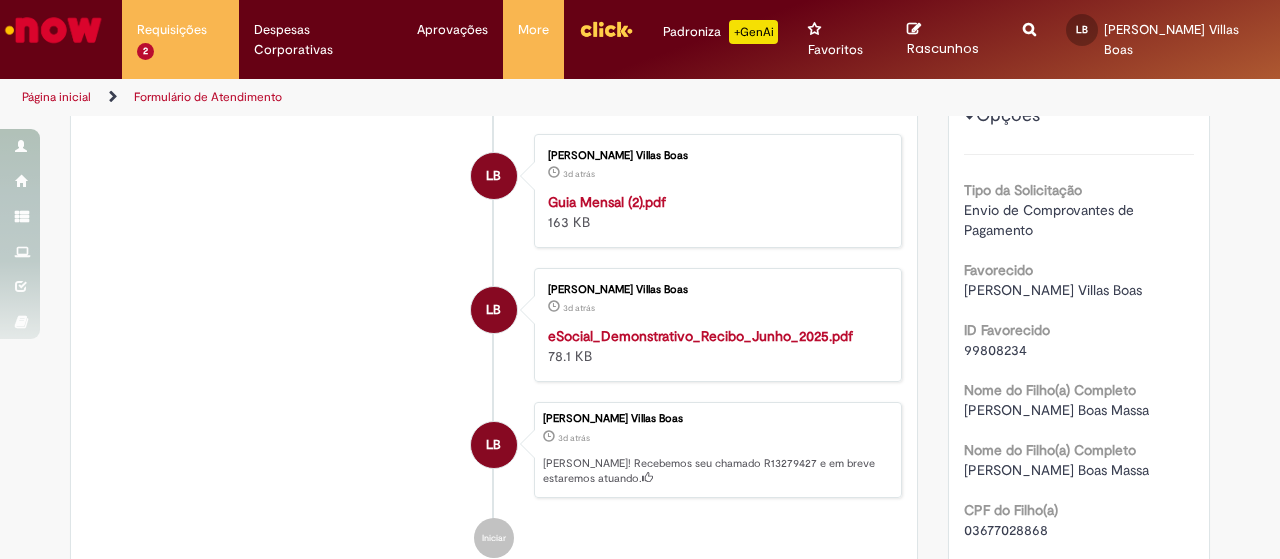 scroll, scrollTop: 0, scrollLeft: 0, axis: both 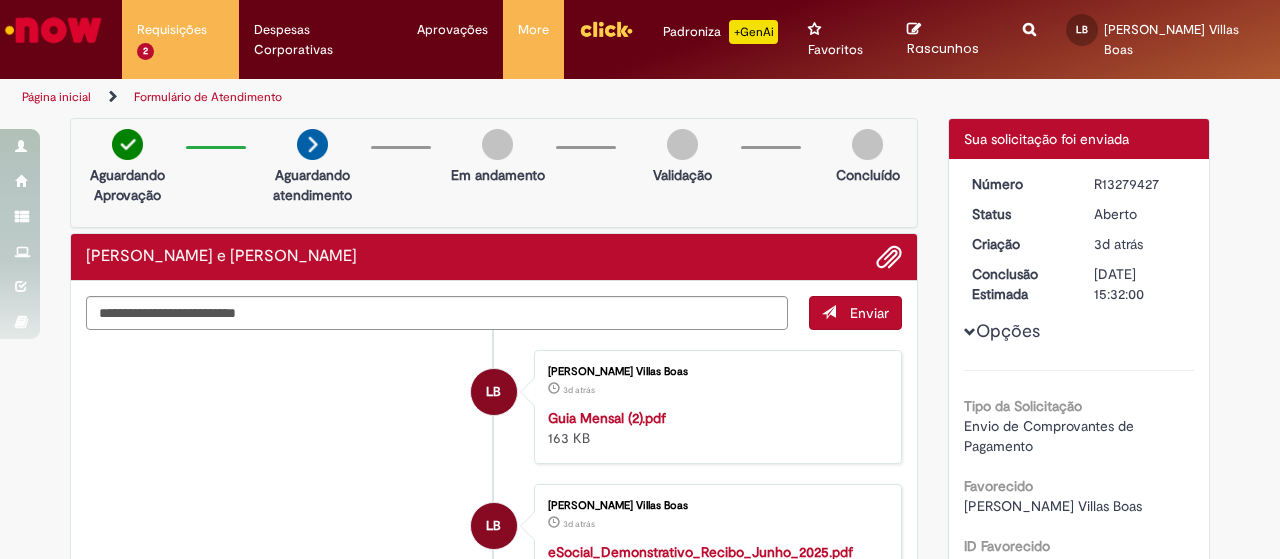 click on "[PERSON_NAME] e [PERSON_NAME]" at bounding box center (221, 257) 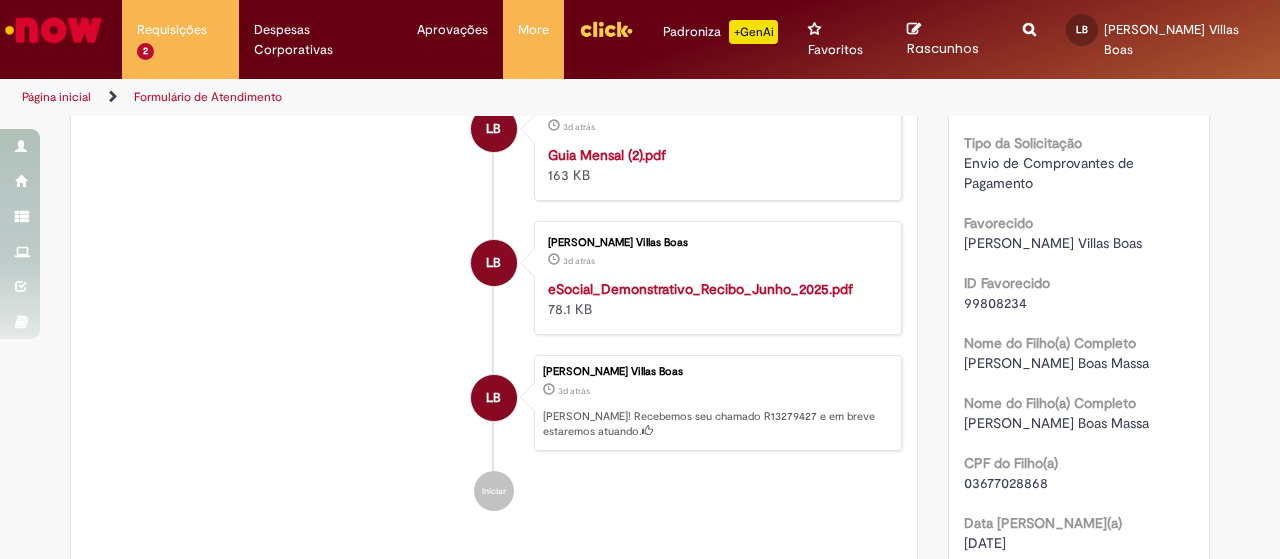 scroll, scrollTop: 0, scrollLeft: 0, axis: both 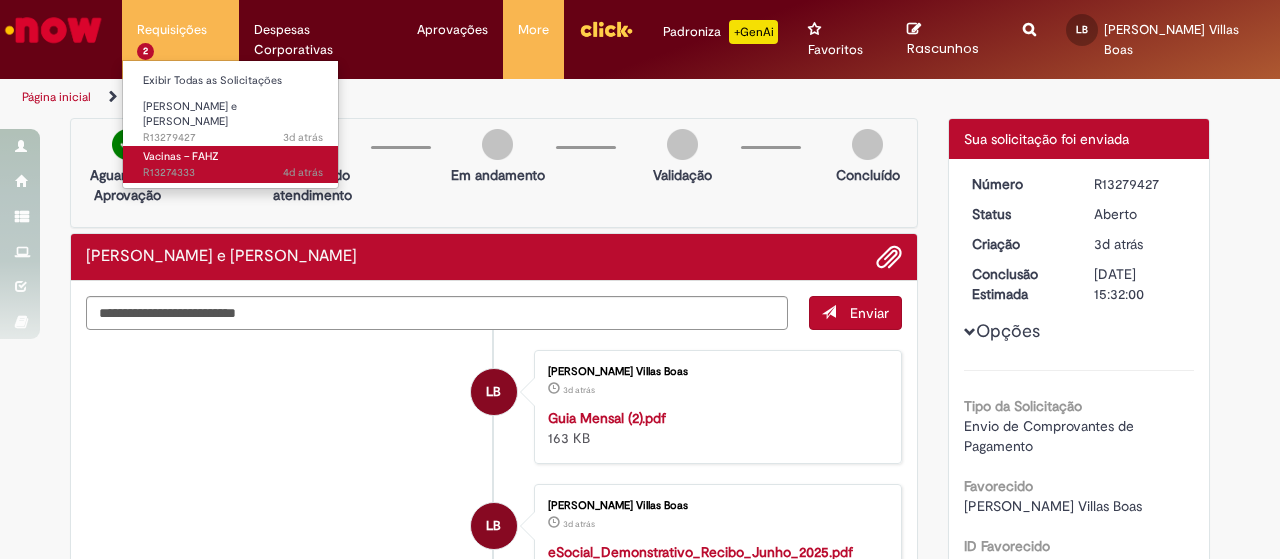 click on "Vacinas – FAHZ" at bounding box center [181, 156] 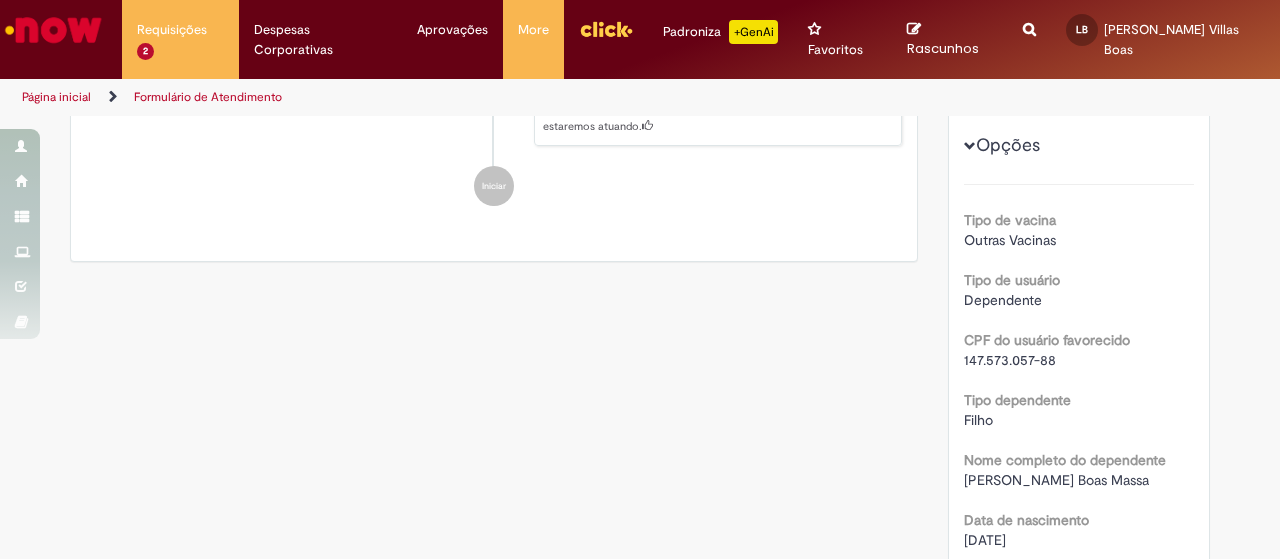scroll, scrollTop: 0, scrollLeft: 0, axis: both 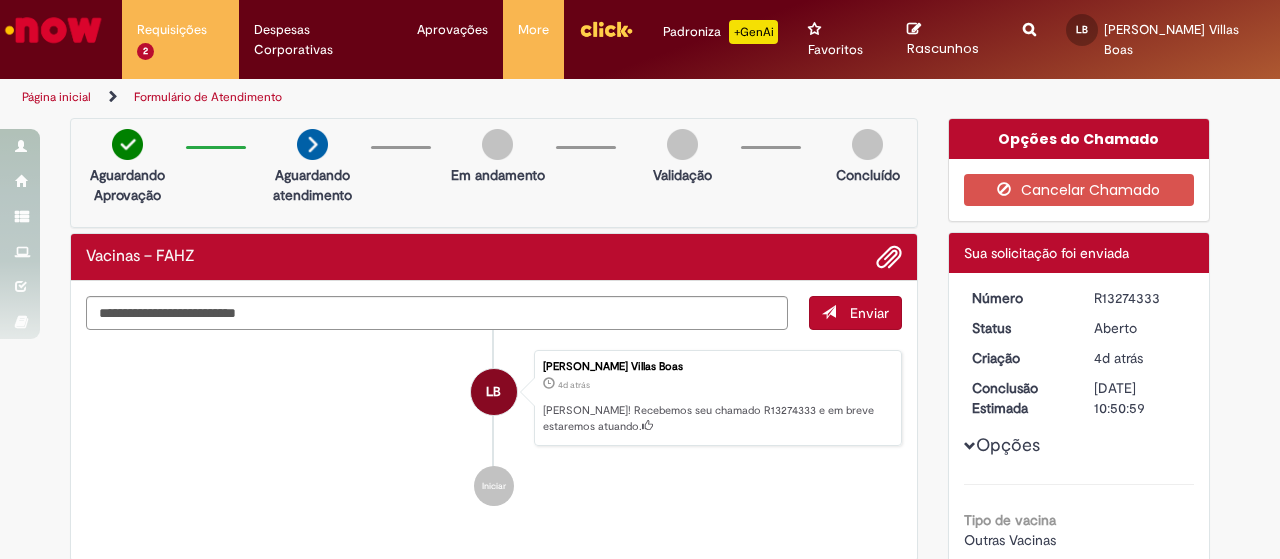 click at bounding box center (53, 30) 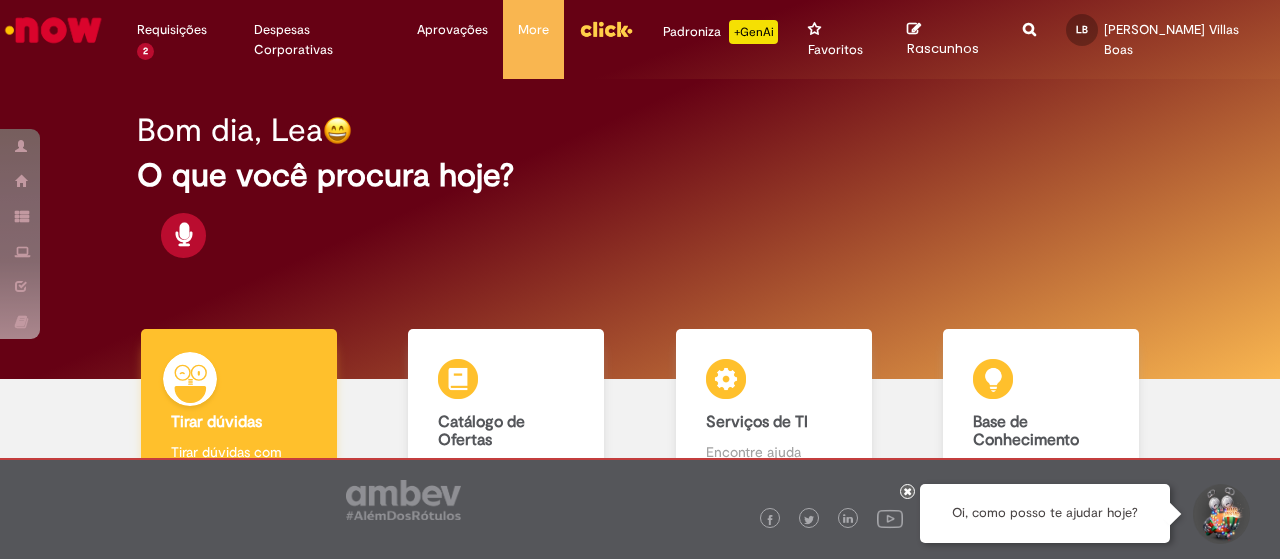 scroll, scrollTop: 0, scrollLeft: 0, axis: both 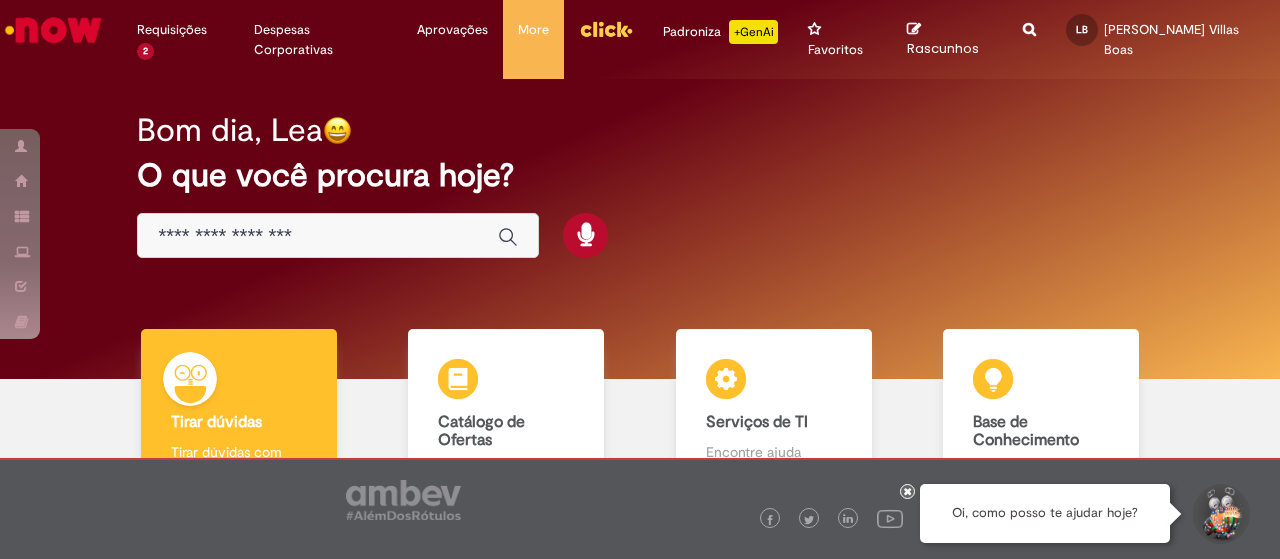 click at bounding box center [318, 236] 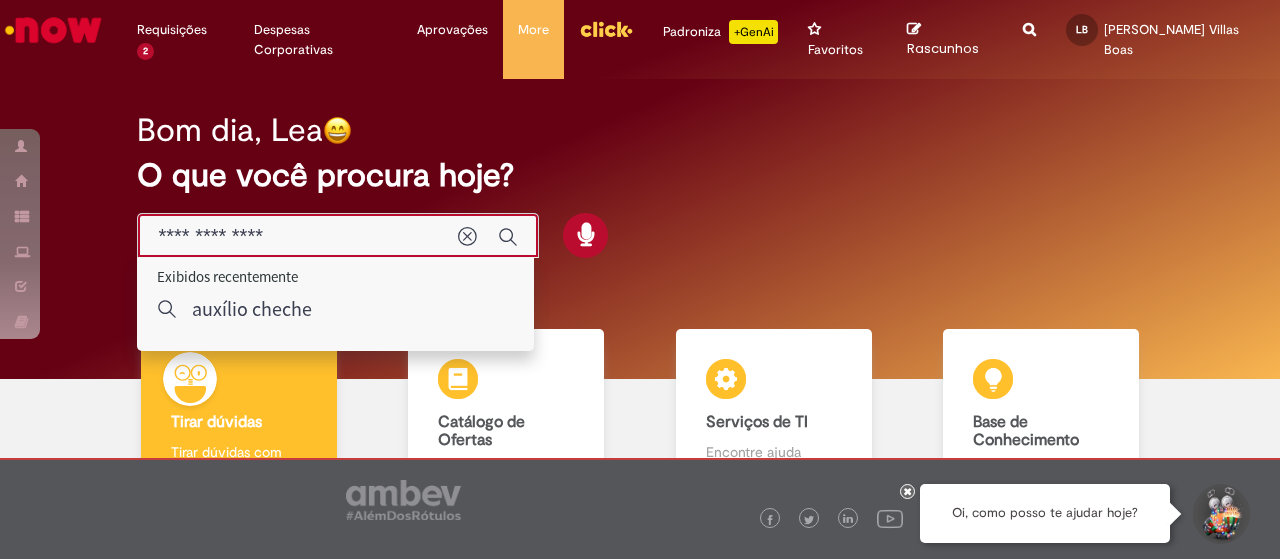 click on "**********" at bounding box center [298, 236] 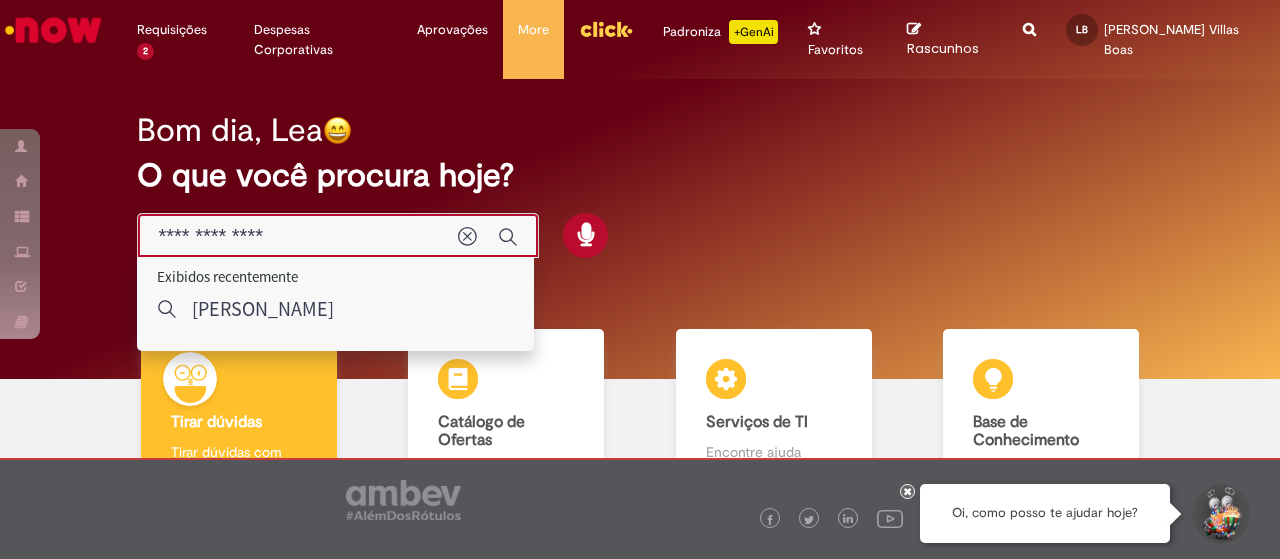 type on "**********" 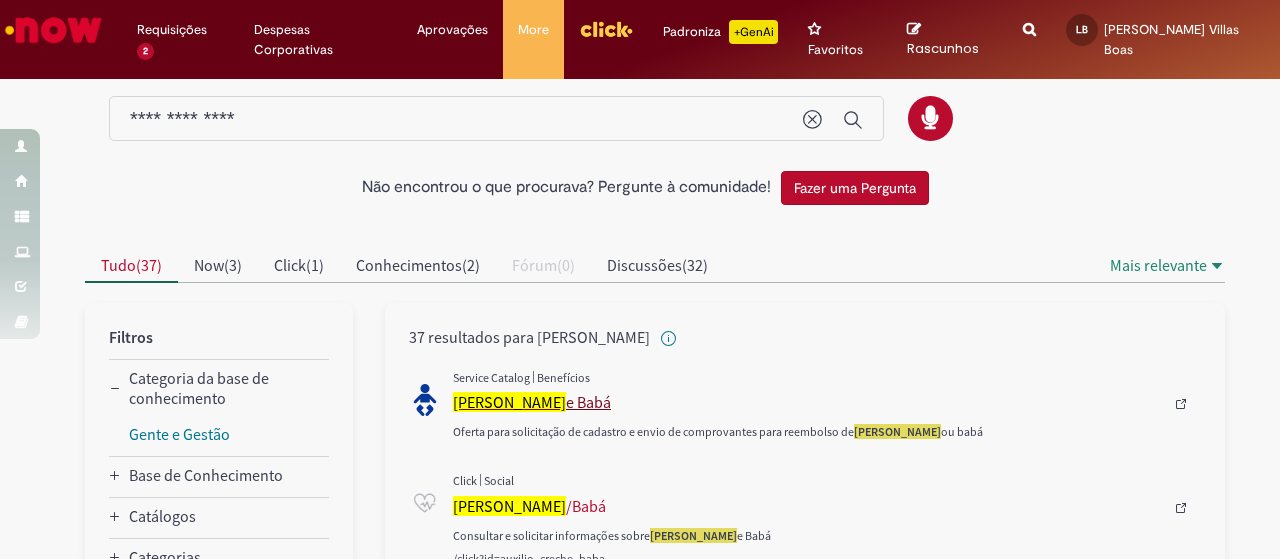 scroll, scrollTop: 100, scrollLeft: 0, axis: vertical 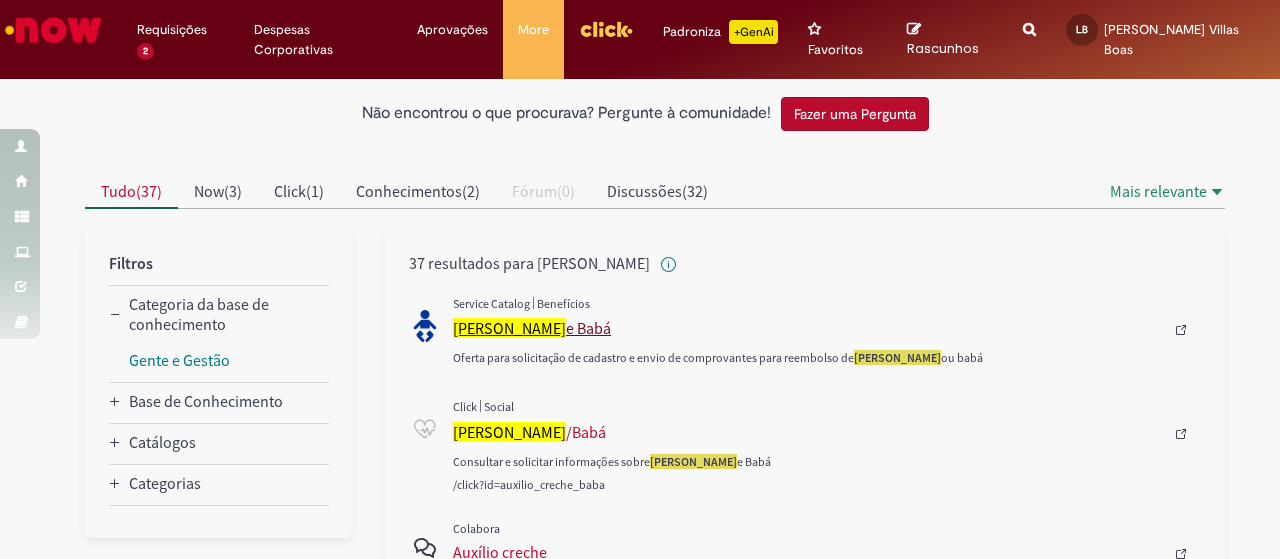 click on "[PERSON_NAME]" at bounding box center [509, 328] 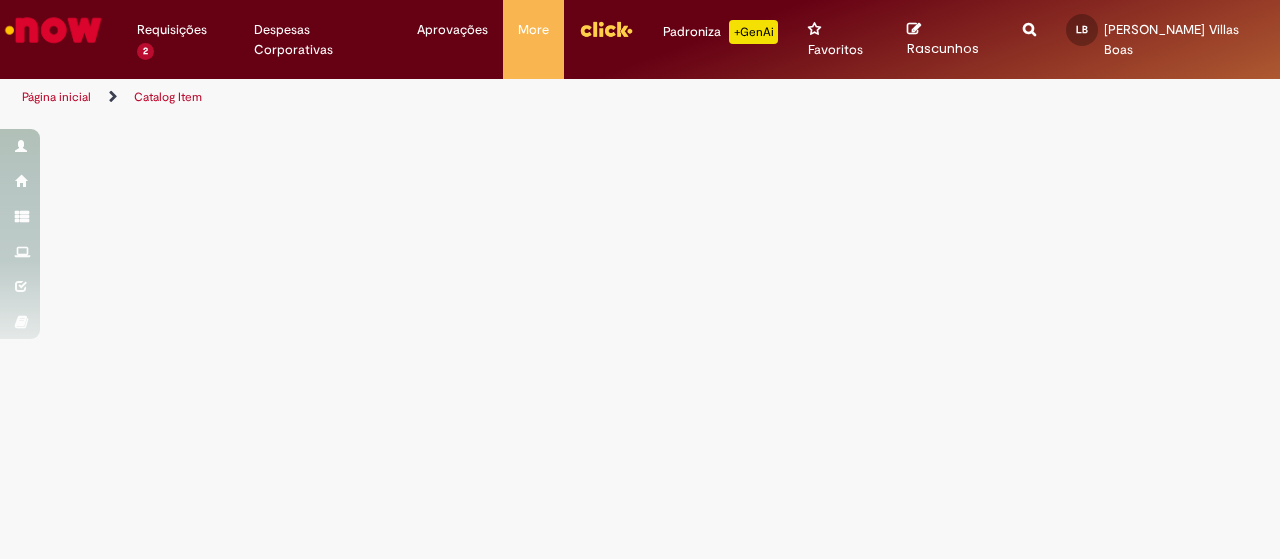 scroll, scrollTop: 0, scrollLeft: 0, axis: both 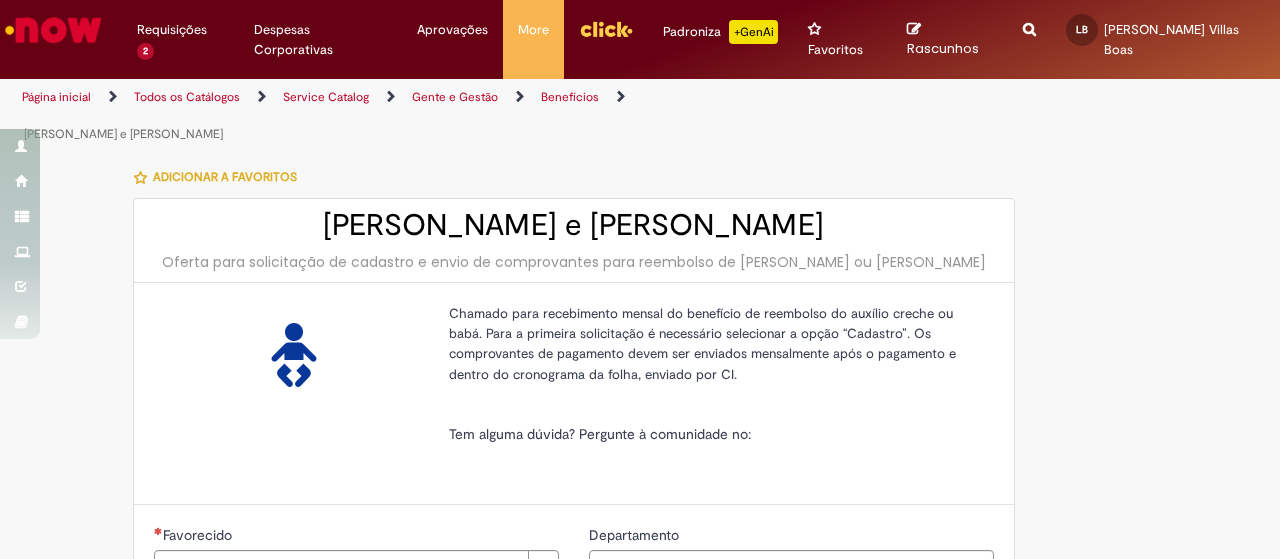 type on "********" 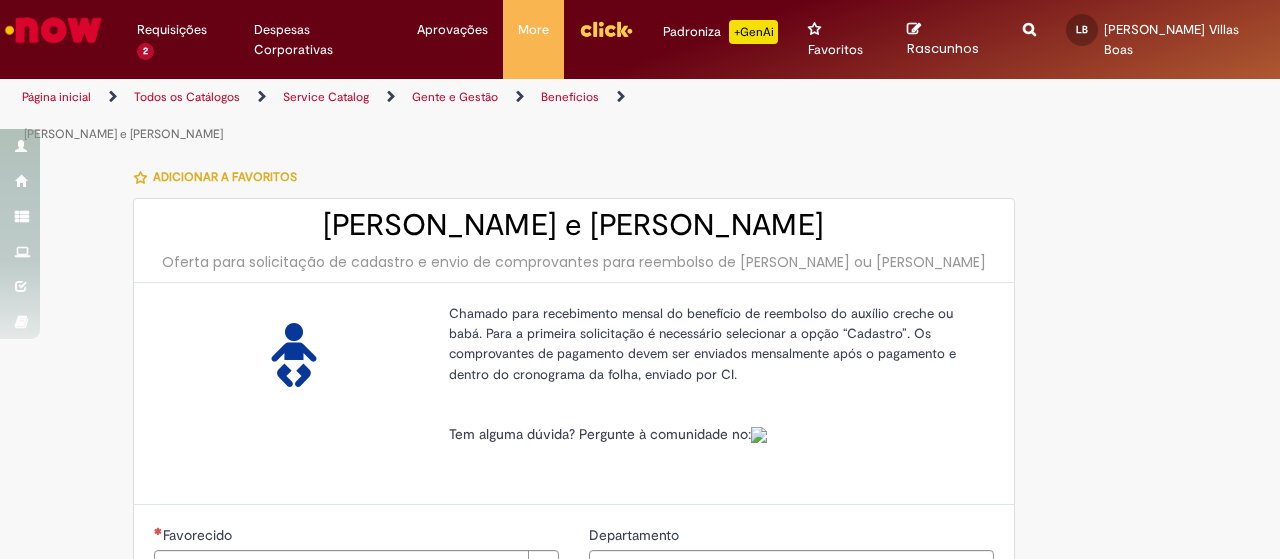 type on "**********" 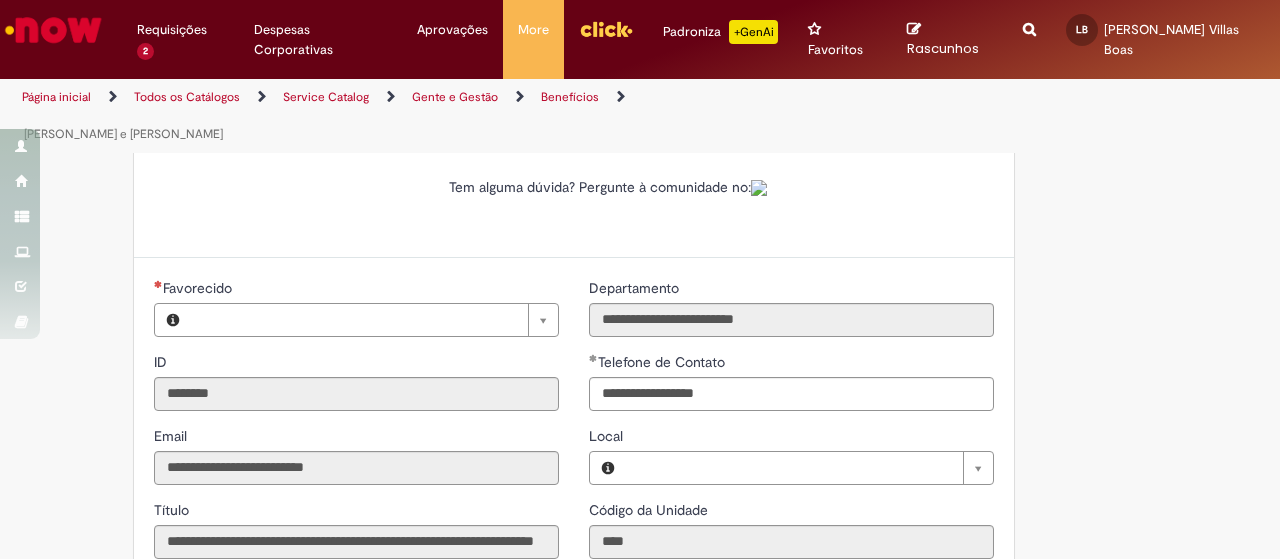 type on "**********" 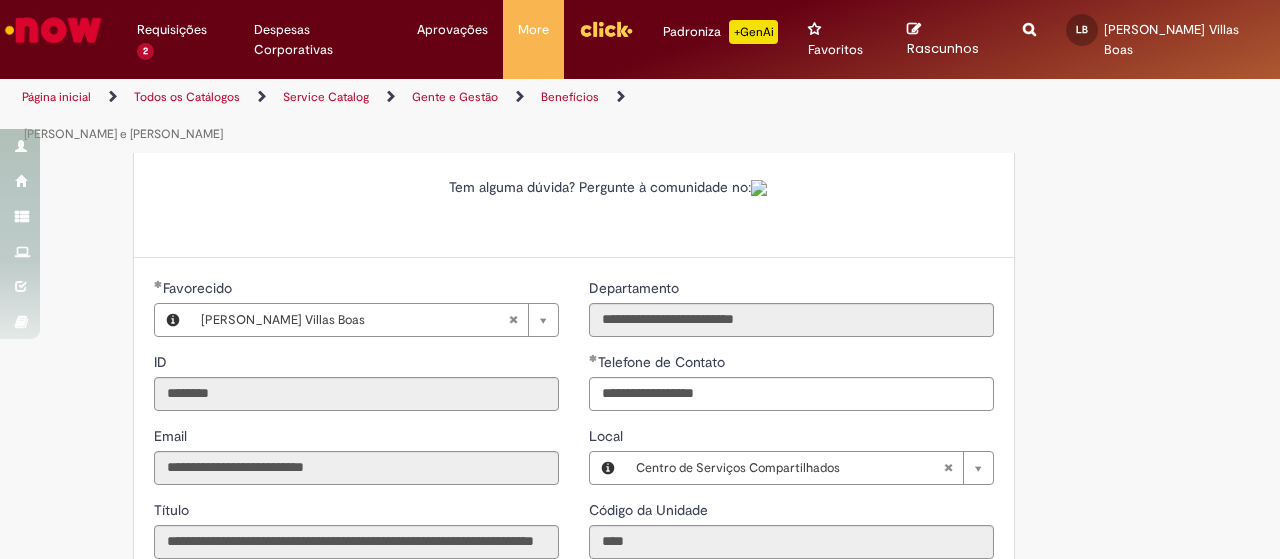 type on "**********" 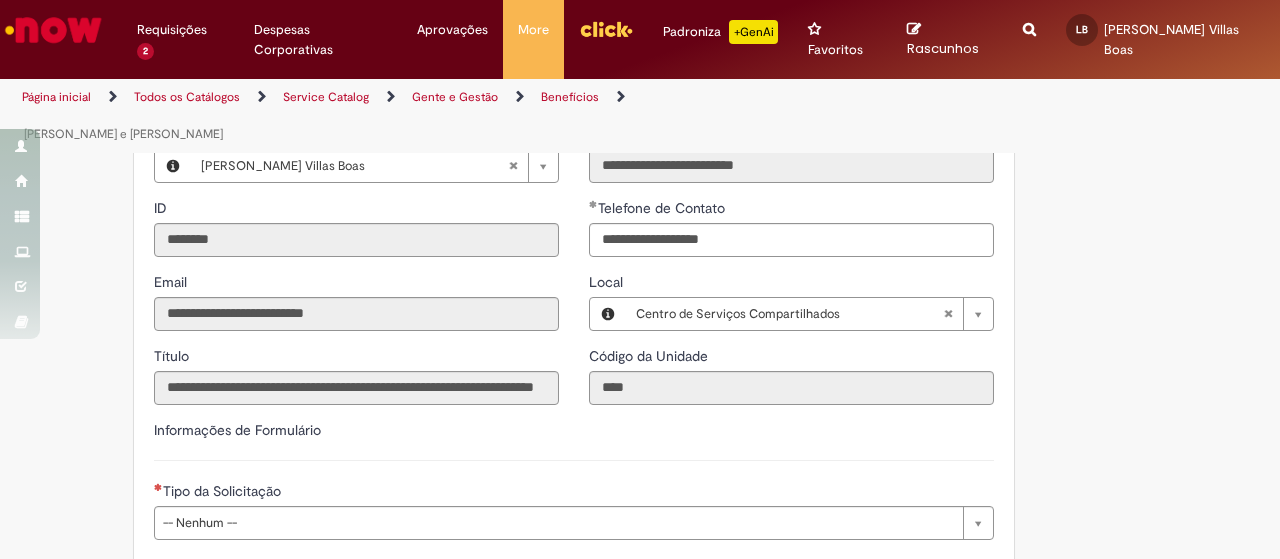 scroll, scrollTop: 516, scrollLeft: 0, axis: vertical 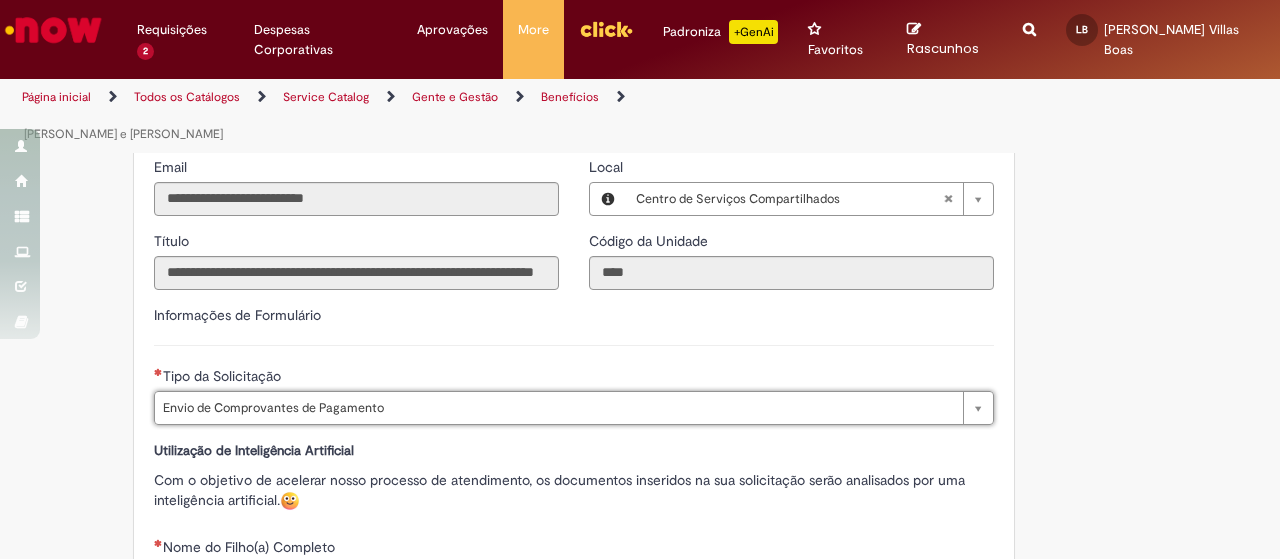 type on "**********" 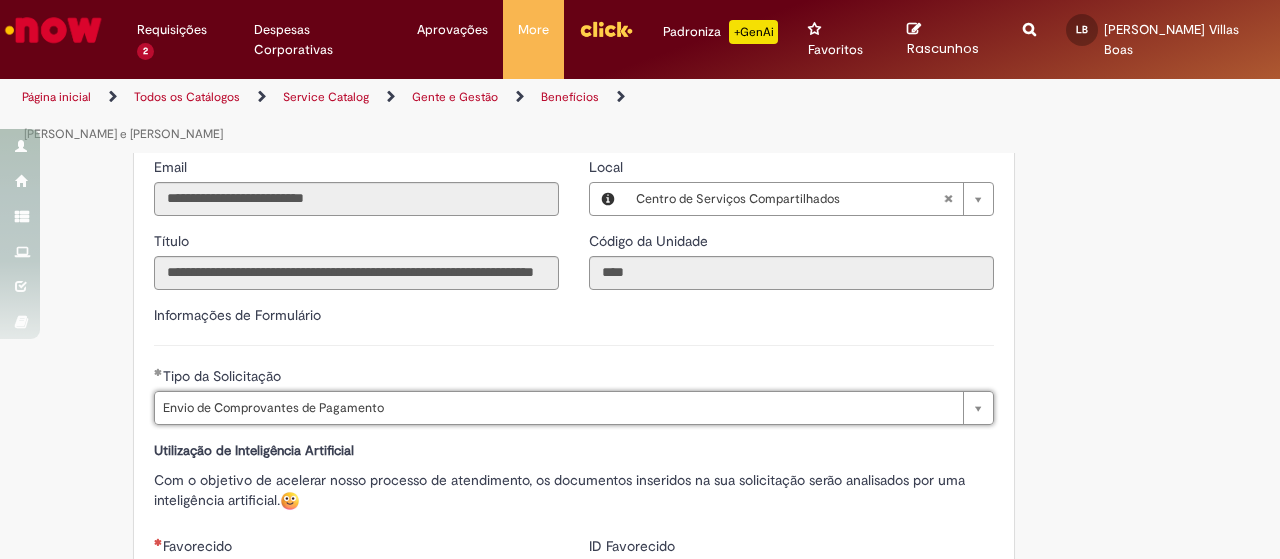 scroll, scrollTop: 816, scrollLeft: 0, axis: vertical 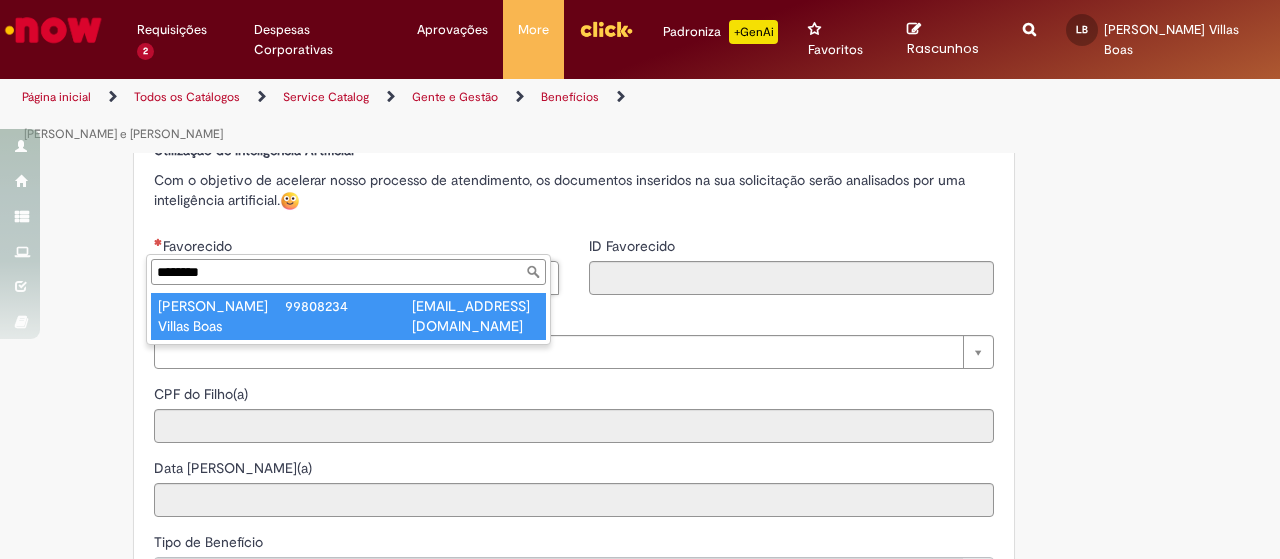 type on "********" 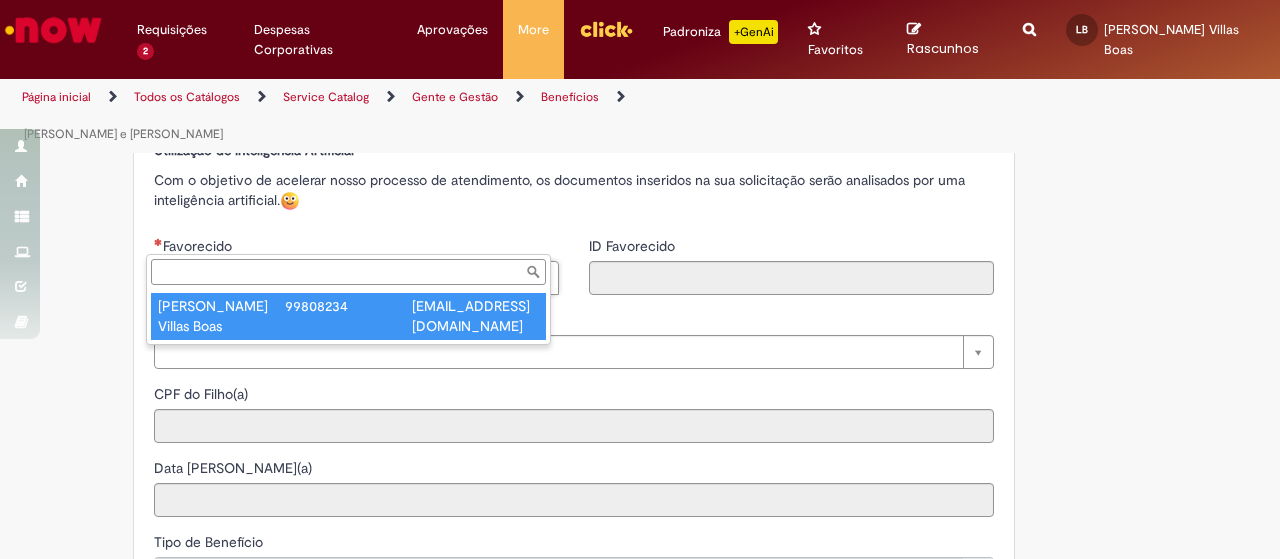 type on "********" 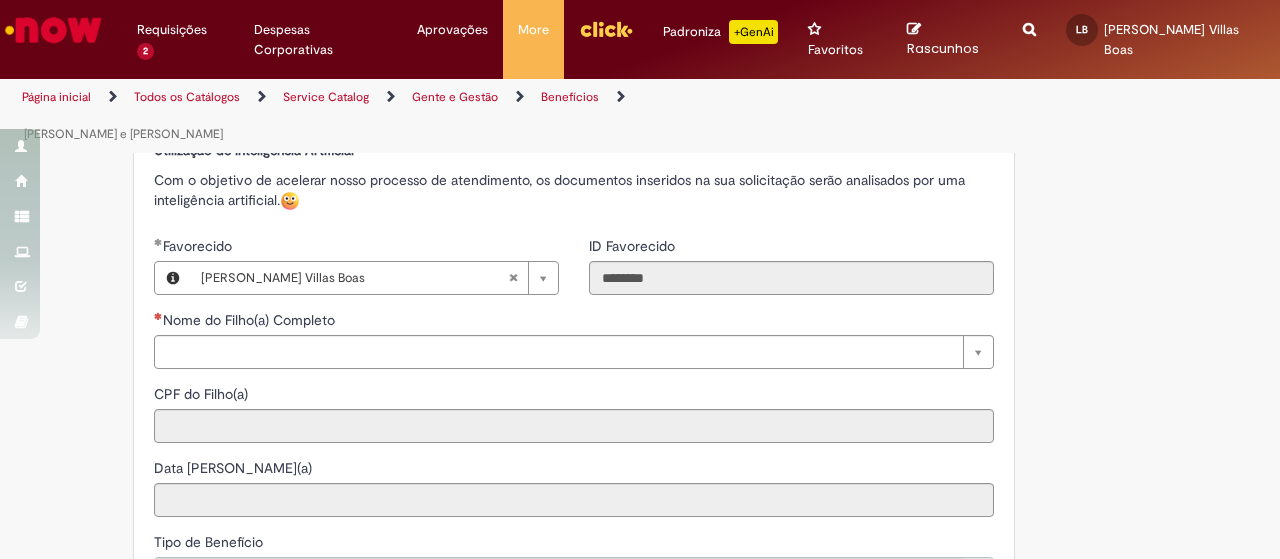 click on "Tire dúvidas com LupiAssist    +GenAI
Oi! Eu sou LupiAssist, uma Inteligência Artificial Generativa em constante aprendizado   Meu conteúdo é monitorado para trazer uma melhor experiência
Dúvidas comuns:
Só mais um instante, estou consultando nossas bases de conhecimento  e escrevendo a melhor resposta pra você!
Title
Lorem ipsum dolor sit amet    Fazer uma nova pergunta
Gerei esta resposta utilizando IA Generativa em conjunto com os nossos padrões. Em caso de divergência, os documentos oficiais prevalecerão.
Saiba mais em:
Ou ligue para:
E aí, te ajudei?
Sim, obrigado!" at bounding box center (640, 157) 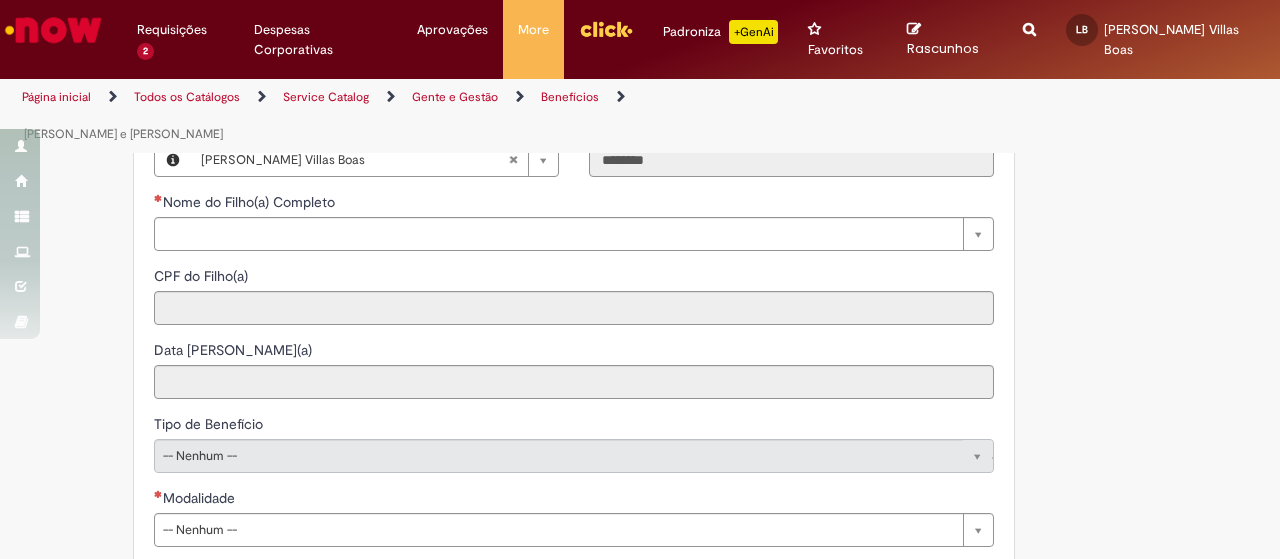 scroll, scrollTop: 894, scrollLeft: 0, axis: vertical 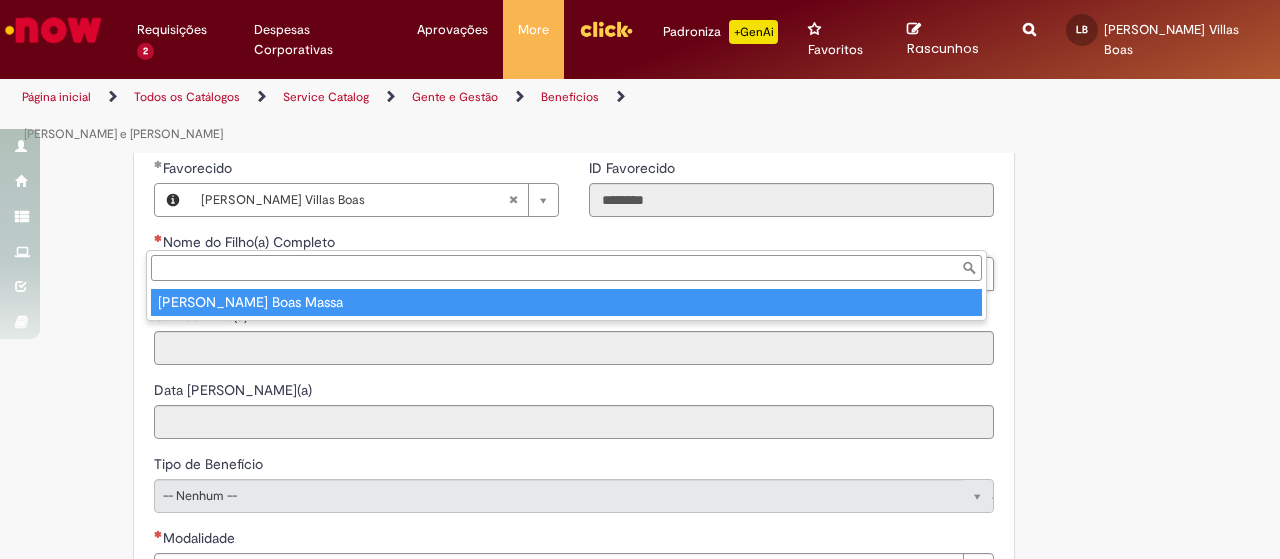 type on "**********" 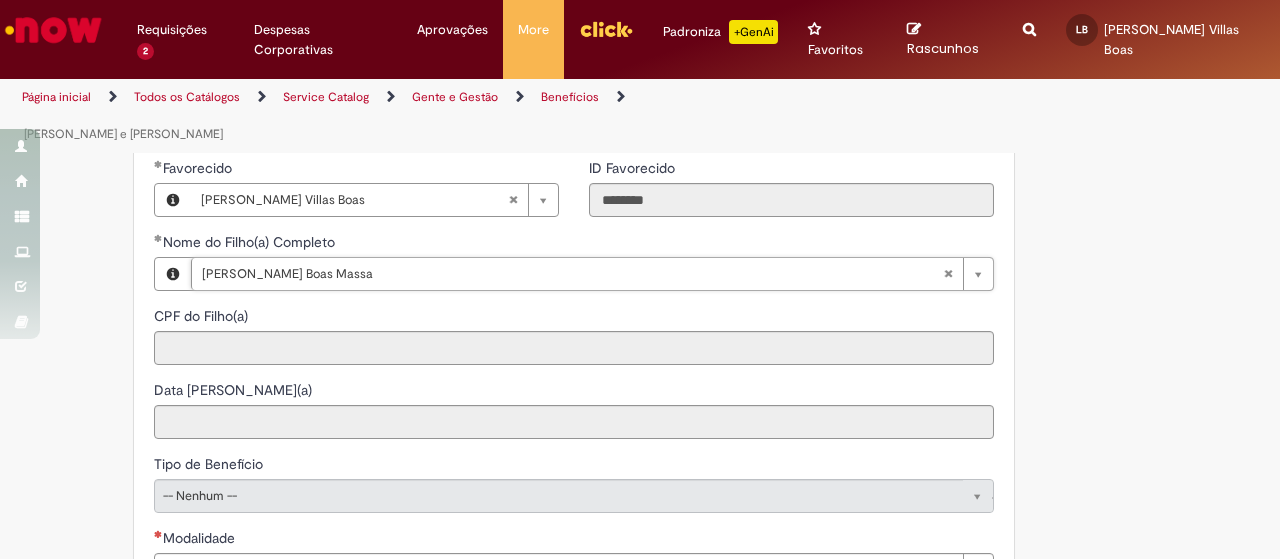 type on "**********" 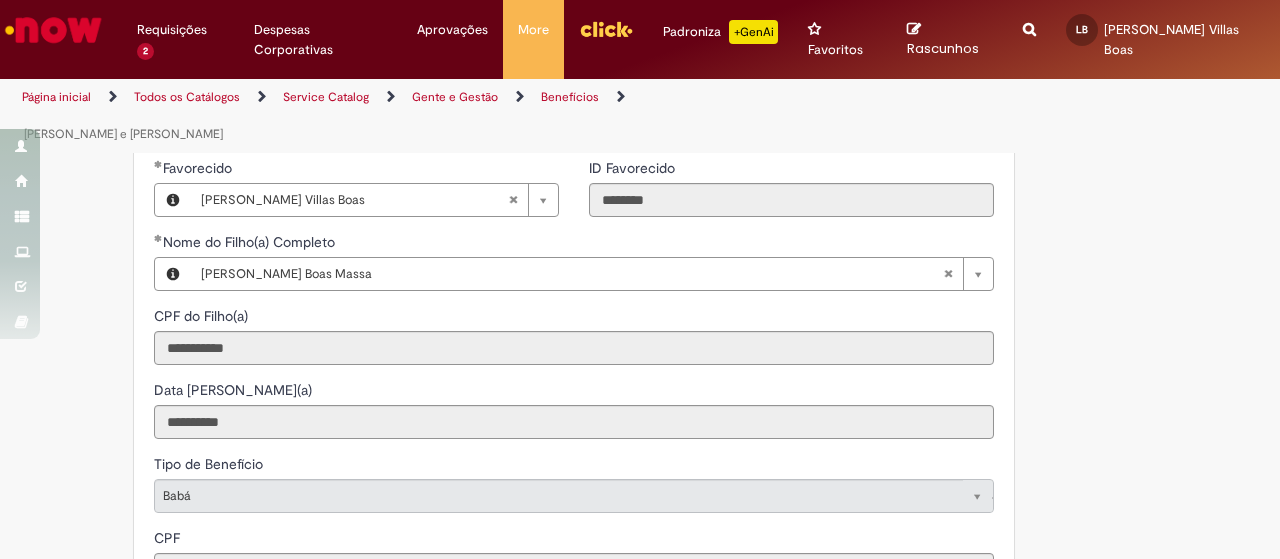 click on "Tire dúvidas com LupiAssist    +GenAI
Oi! Eu sou LupiAssist, uma Inteligência Artificial Generativa em constante aprendizado   Meu conteúdo é monitorado para trazer uma melhor experiência
Dúvidas comuns:
Só mais um instante, estou consultando nossas bases de conhecimento  e escrevendo a melhor resposta pra você!
Title
Lorem ipsum dolor sit amet    Fazer uma nova pergunta
Gerei esta resposta utilizando IA Generativa em conjunto com os nossos padrões. Em caso de divergência, os documentos oficiais prevalecerão.
Saiba mais em:
Ou ligue para:
E aí, te ajudei?
Sim, obrigado!" at bounding box center (640, 817) 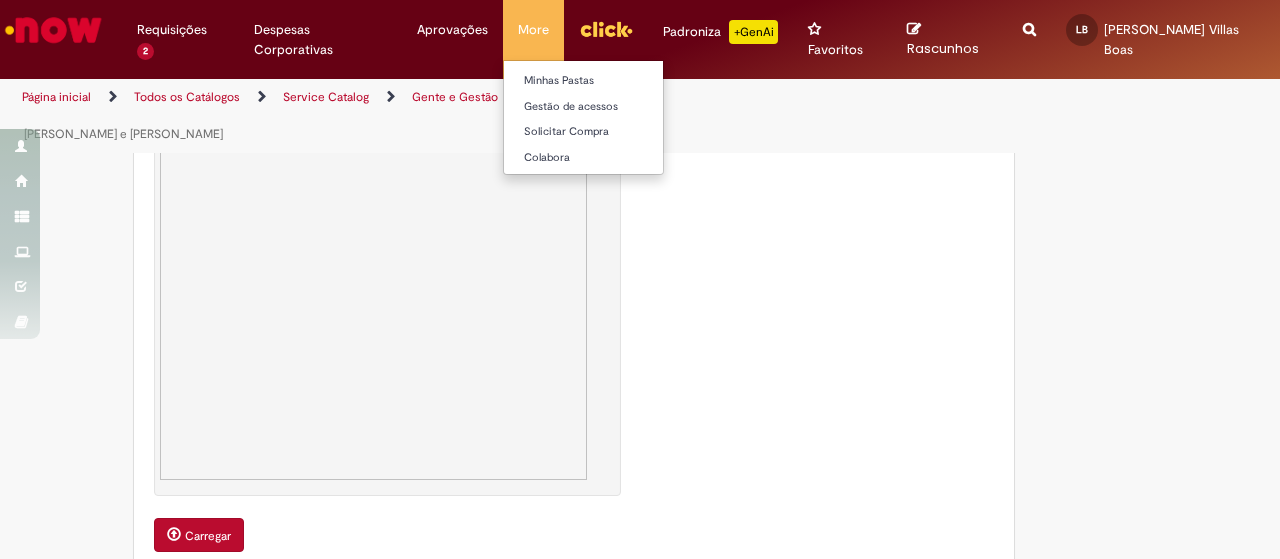 scroll, scrollTop: 2270, scrollLeft: 0, axis: vertical 